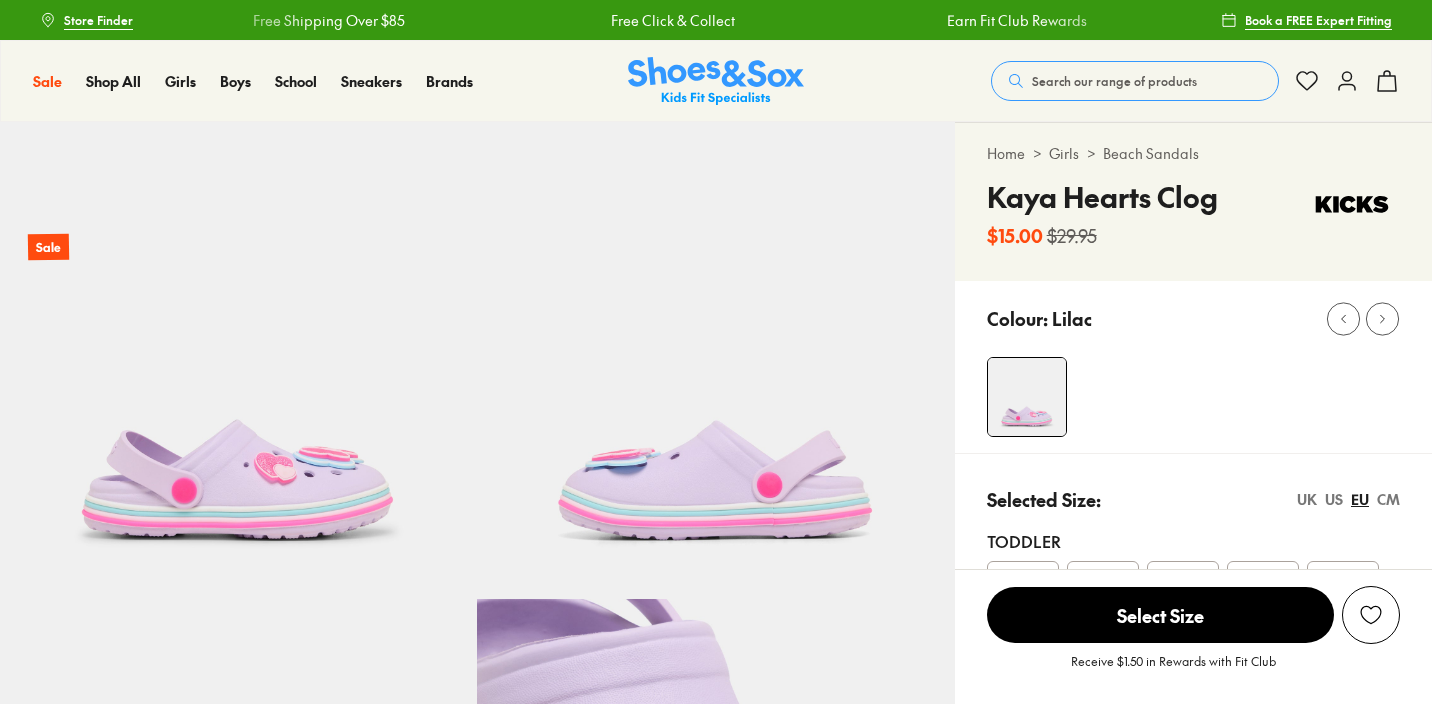 scroll, scrollTop: 0, scrollLeft: 0, axis: both 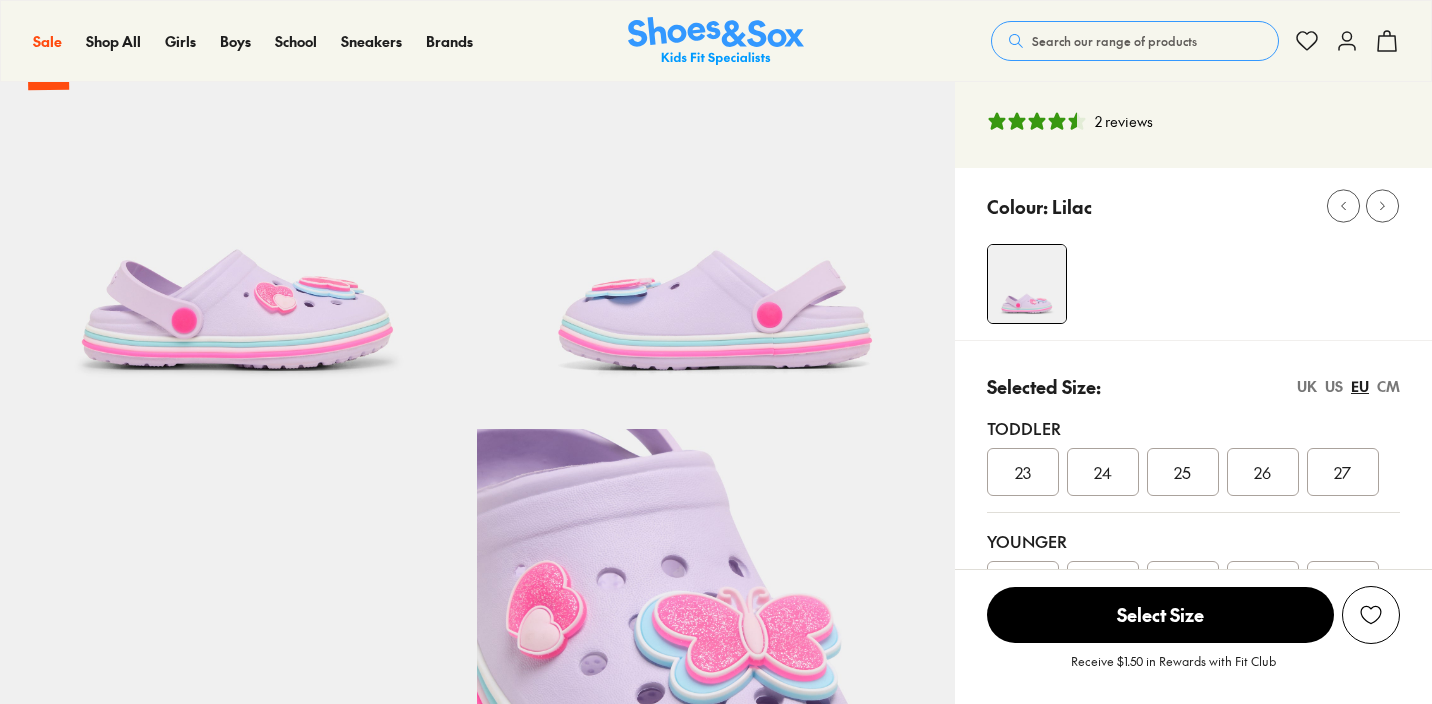 select on "*" 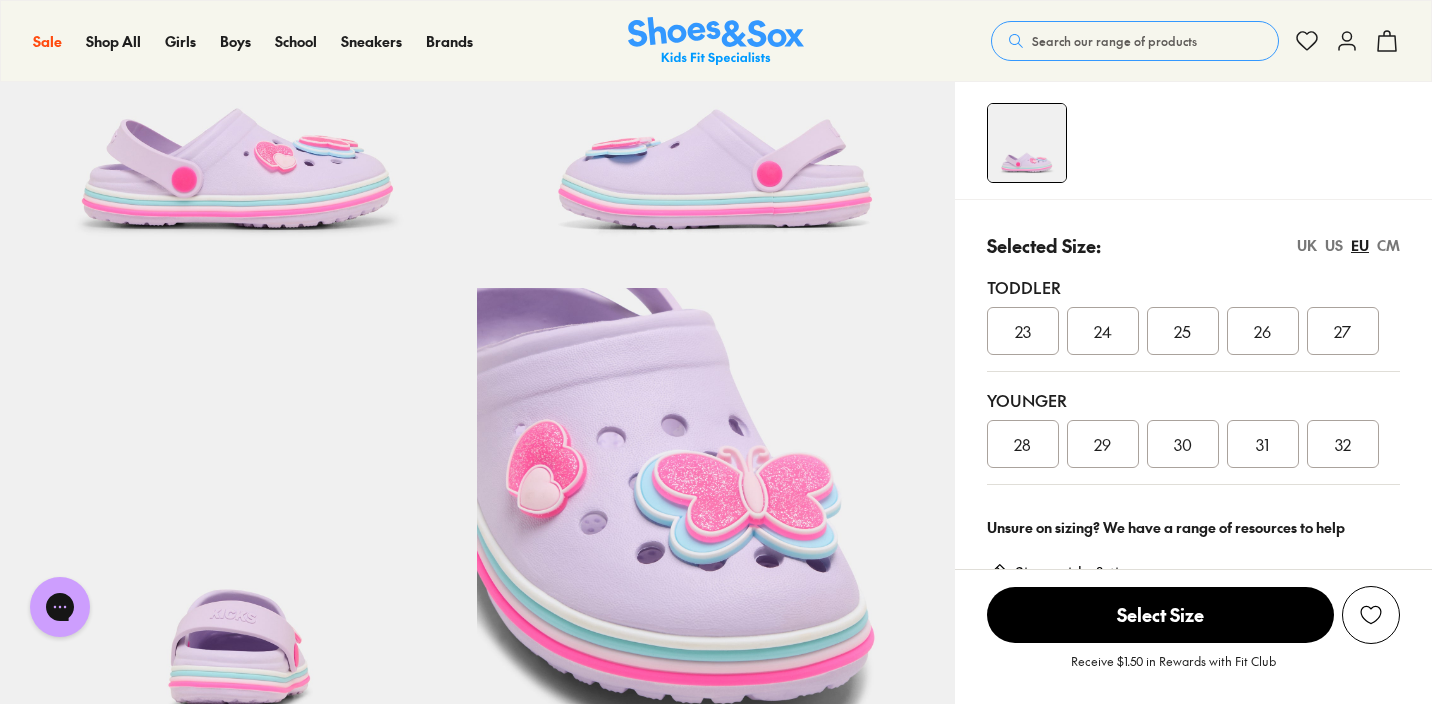 scroll, scrollTop: 0, scrollLeft: 0, axis: both 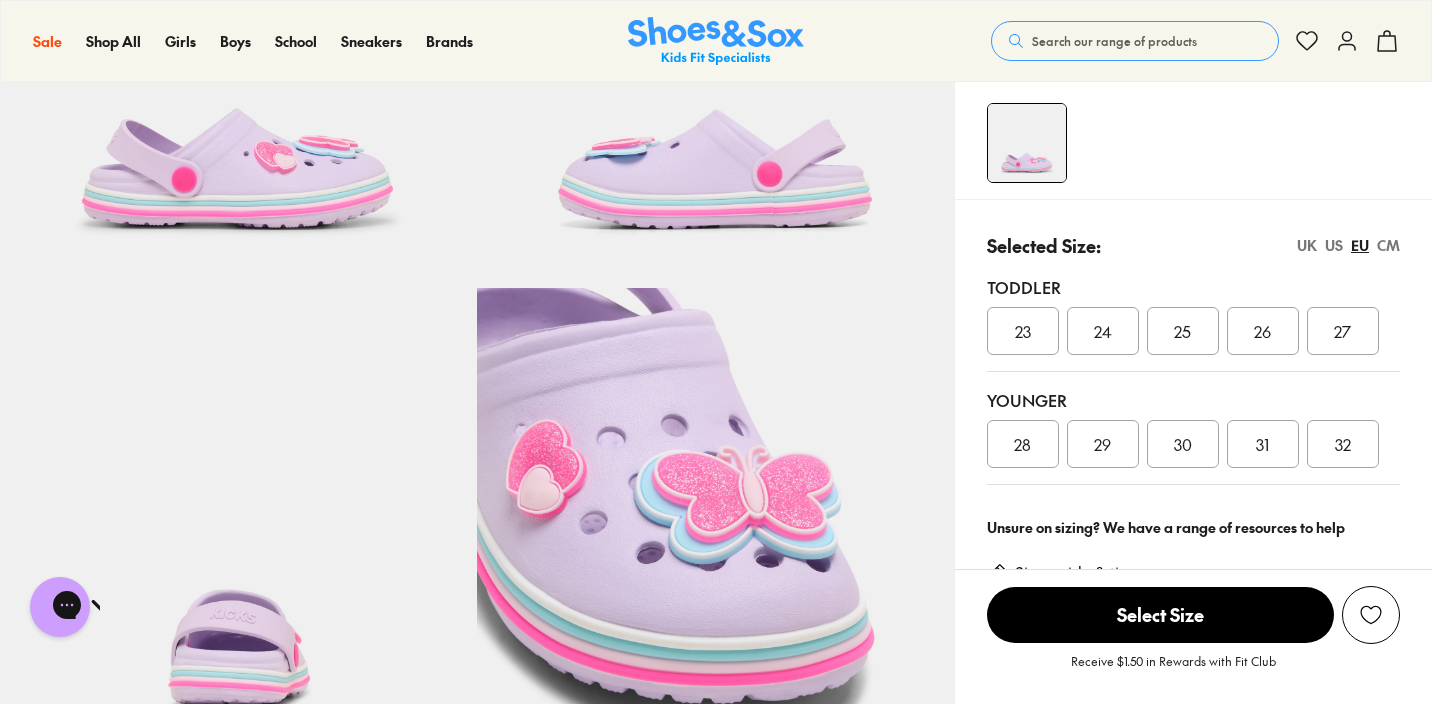 click on "UK" at bounding box center (1307, 245) 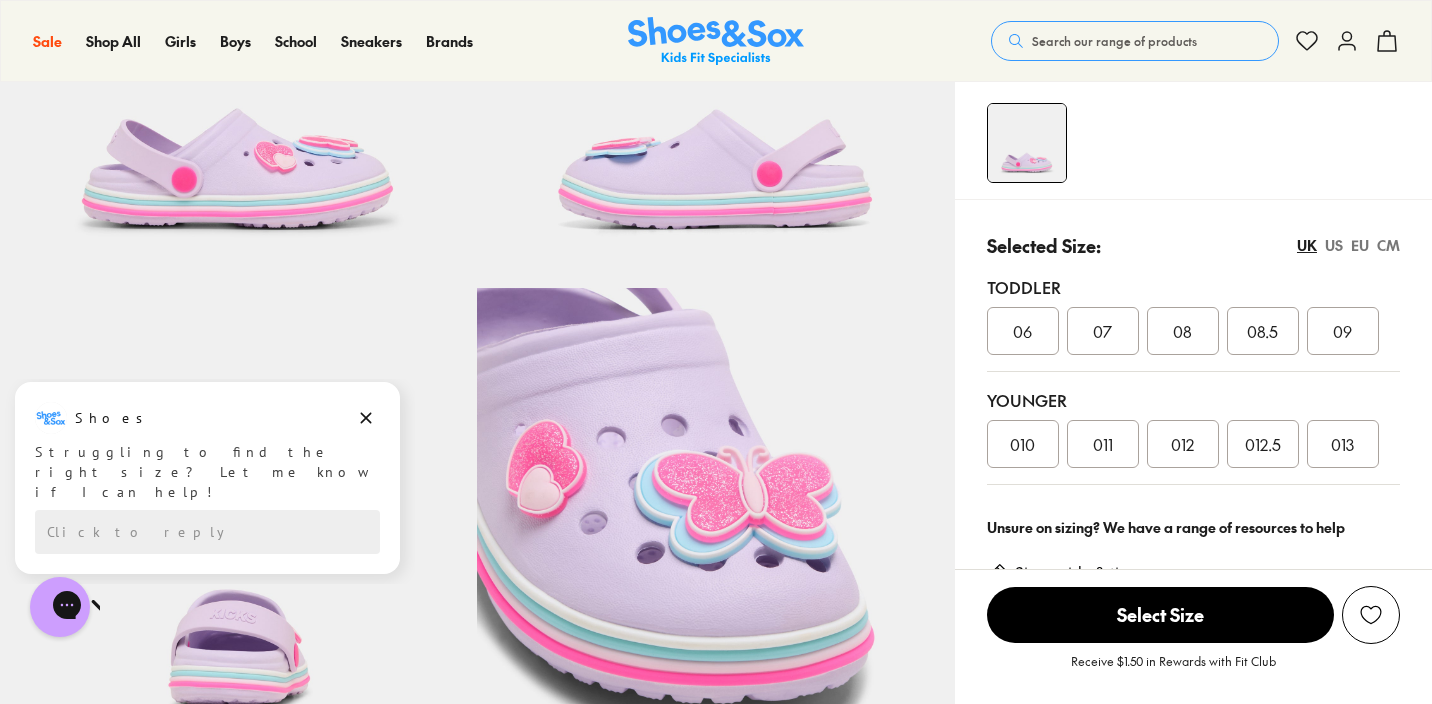 click on "07" at bounding box center [1102, 331] 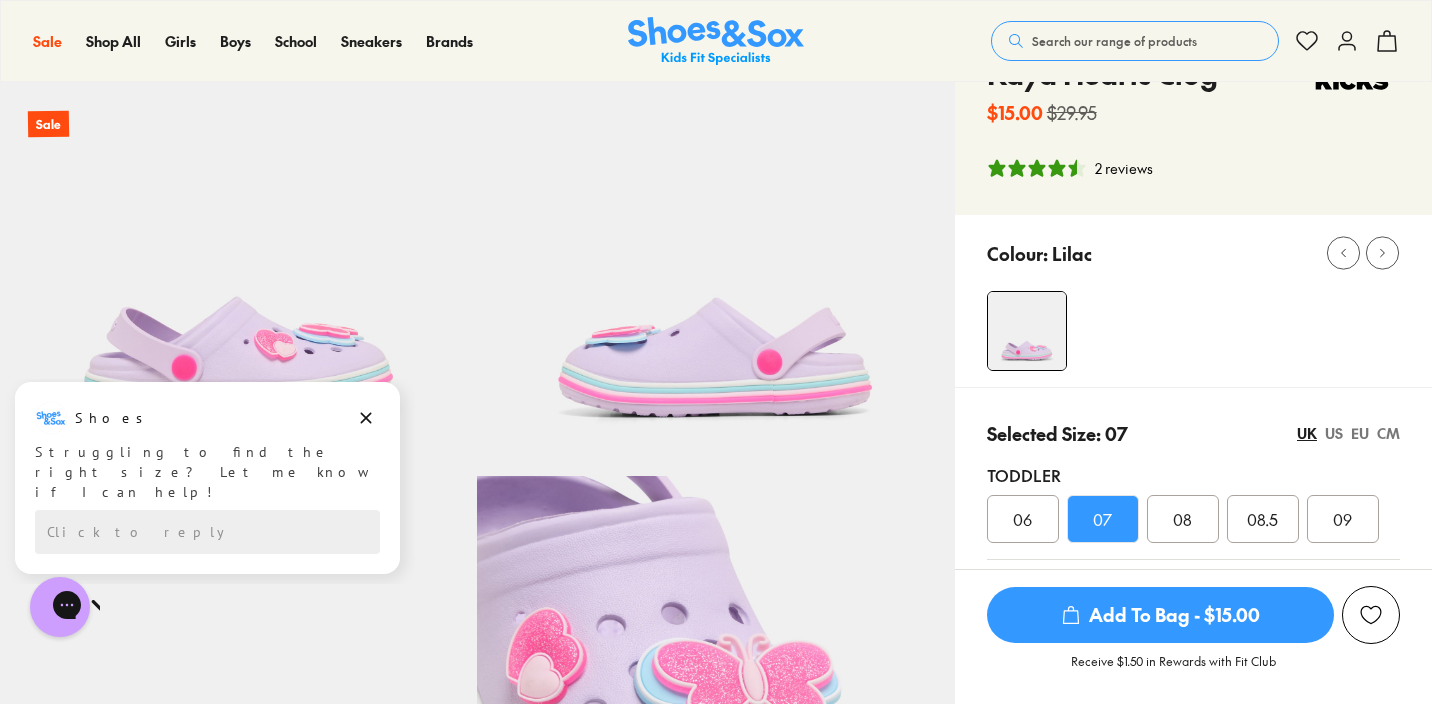 scroll, scrollTop: 0, scrollLeft: 0, axis: both 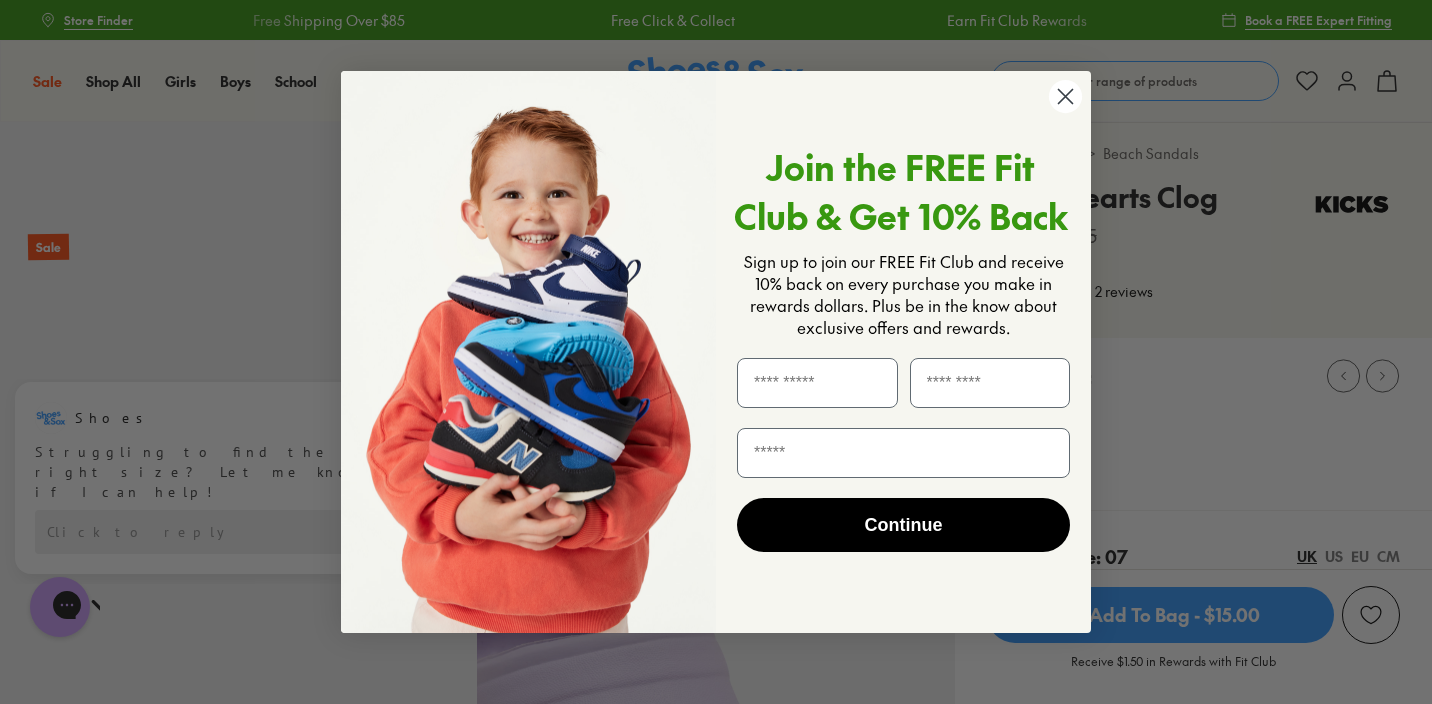 click 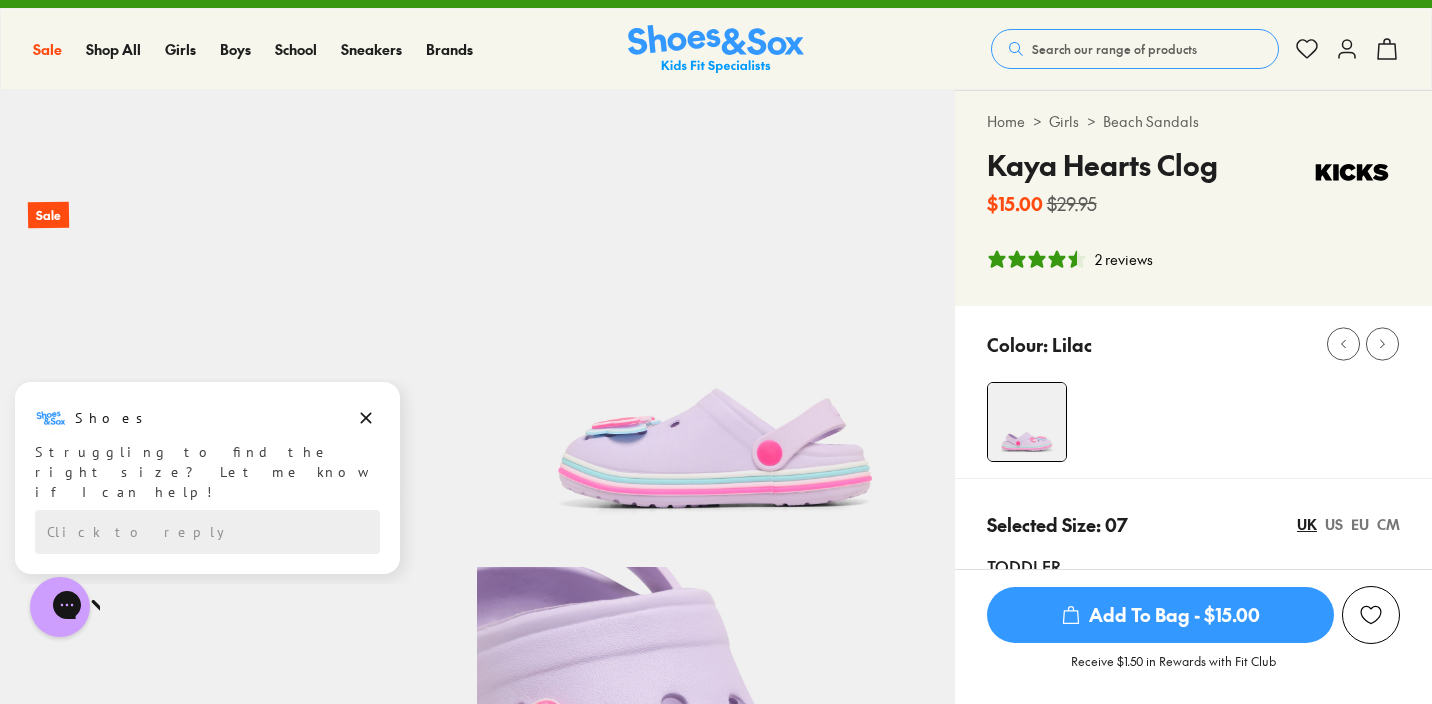 scroll, scrollTop: 0, scrollLeft: 0, axis: both 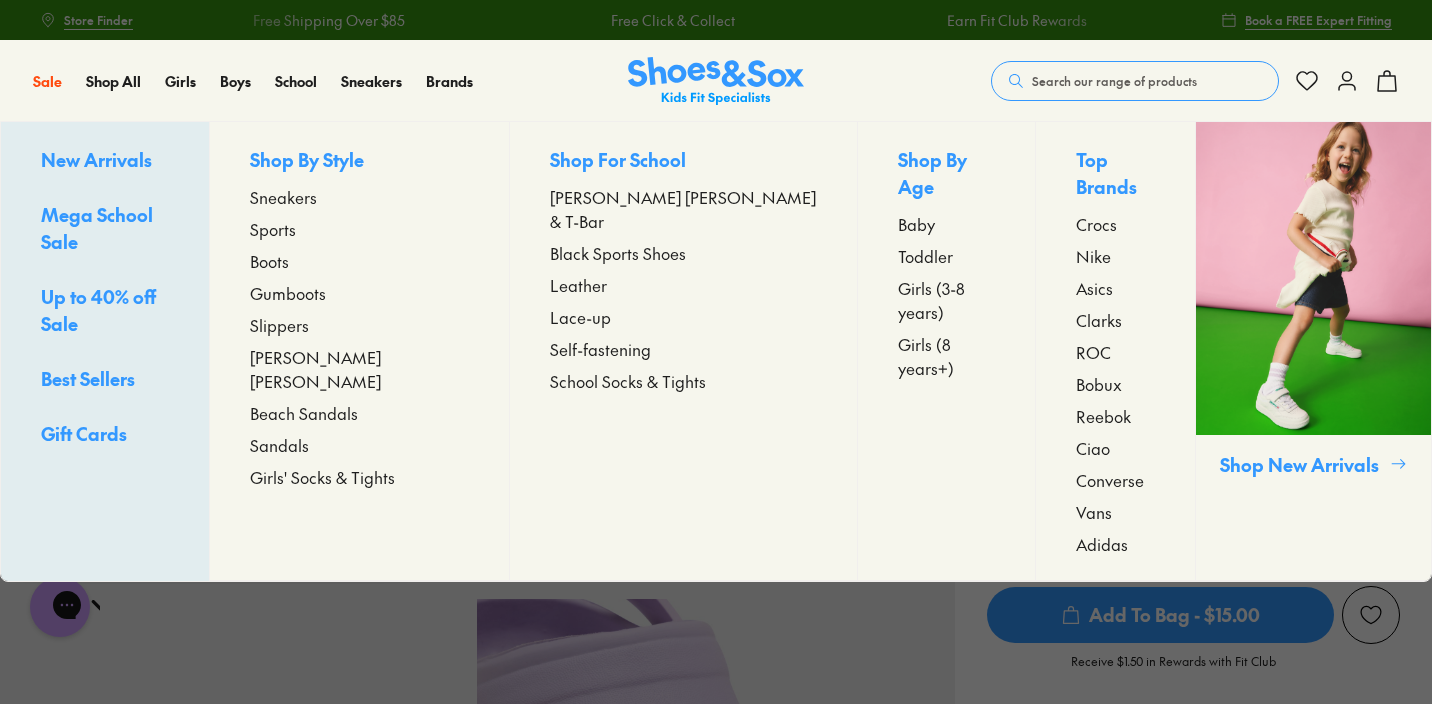 click on "Beach Sandals" at bounding box center (304, 413) 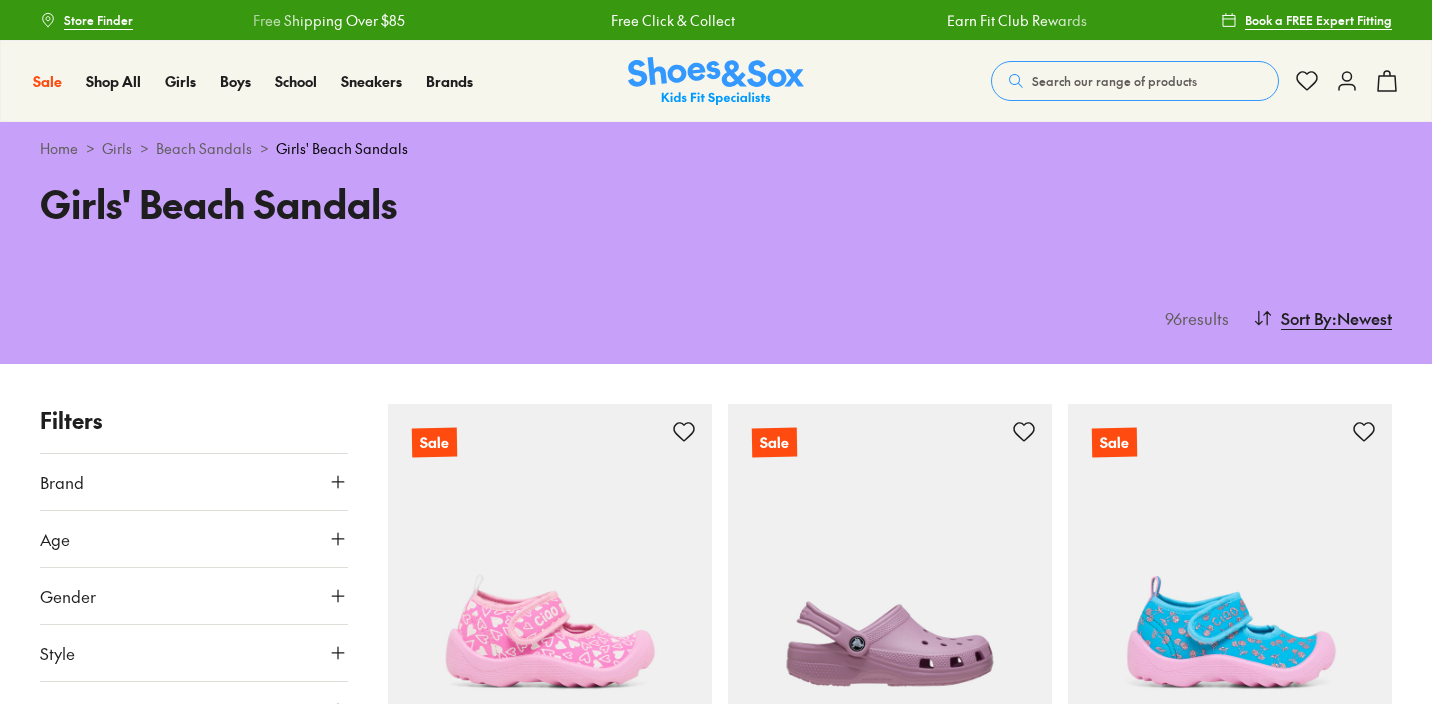 scroll, scrollTop: 96, scrollLeft: 0, axis: vertical 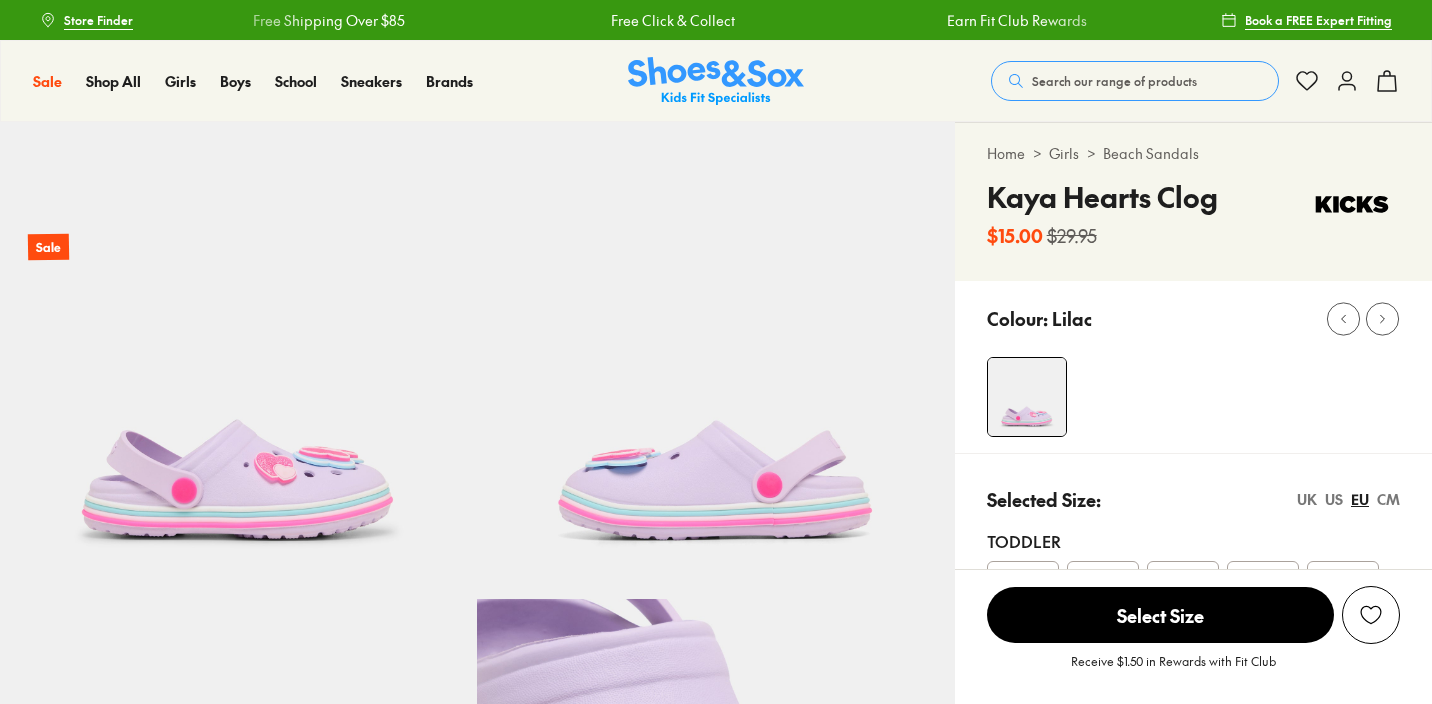 select on "*" 